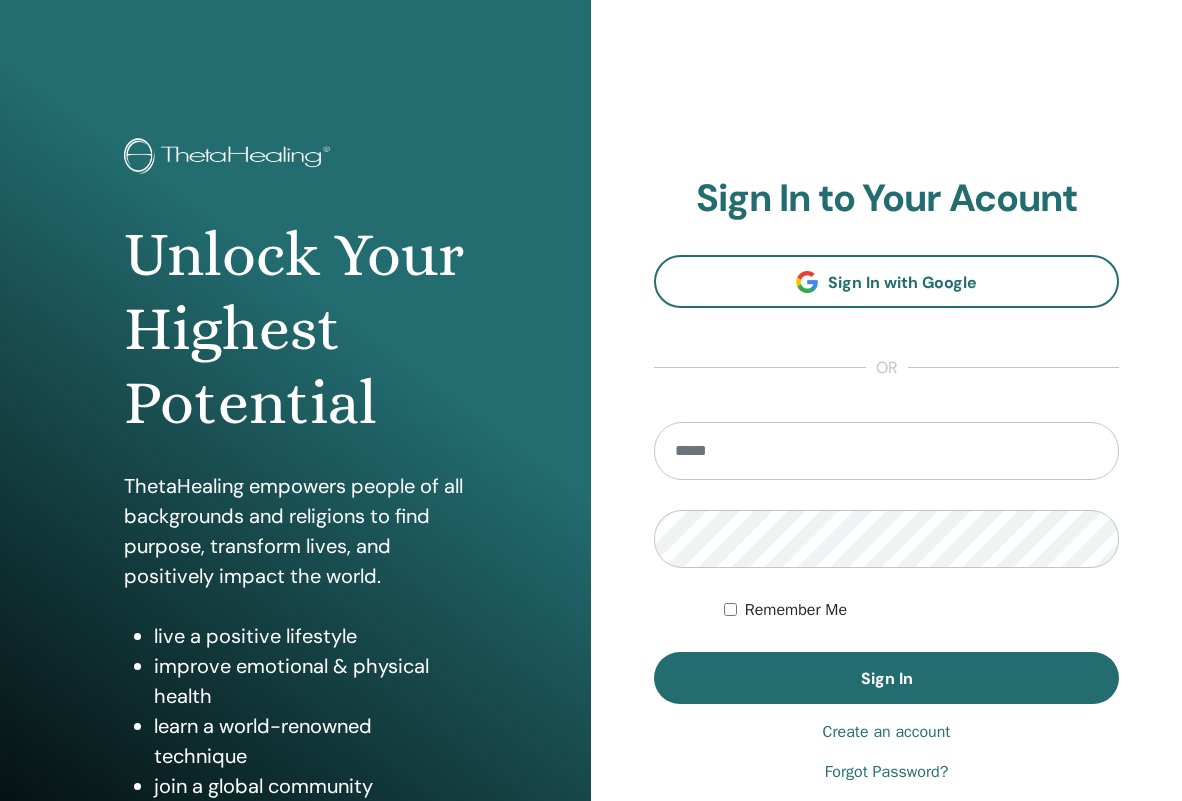 scroll, scrollTop: 0, scrollLeft: 0, axis: both 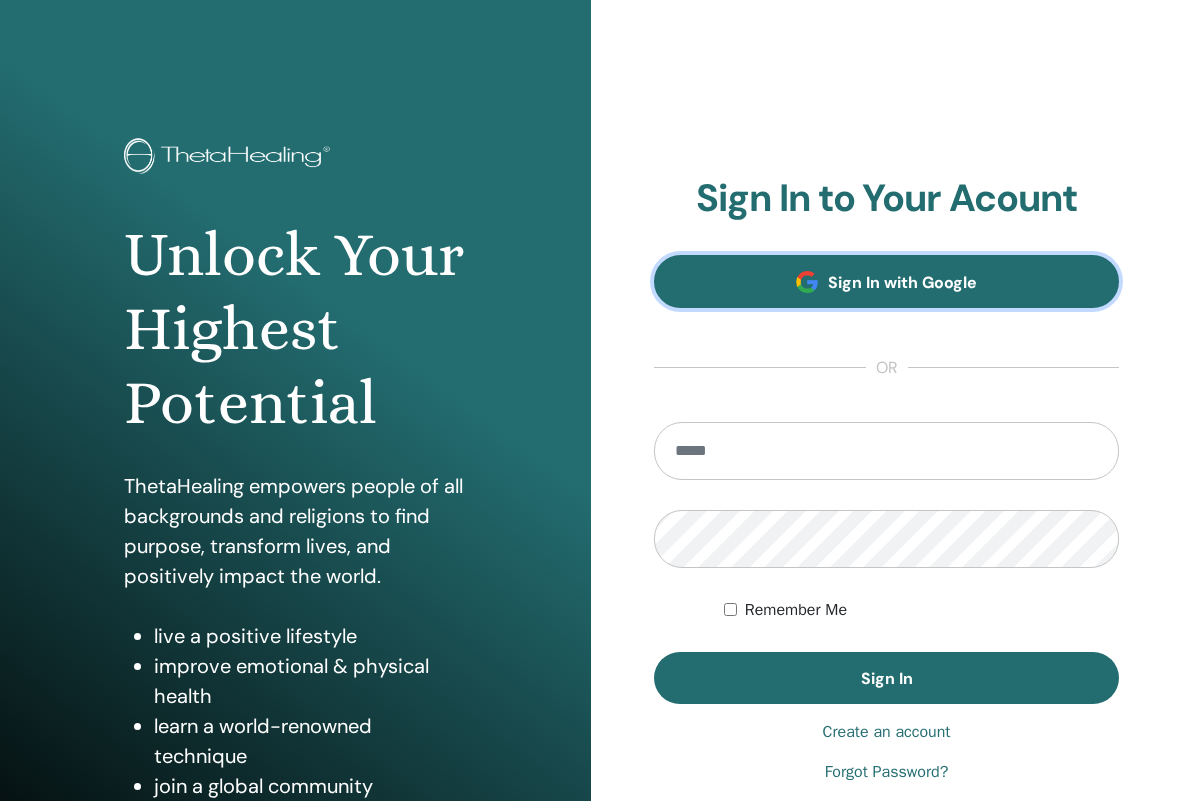 click on "Sign In with Google" at bounding box center [886, 281] 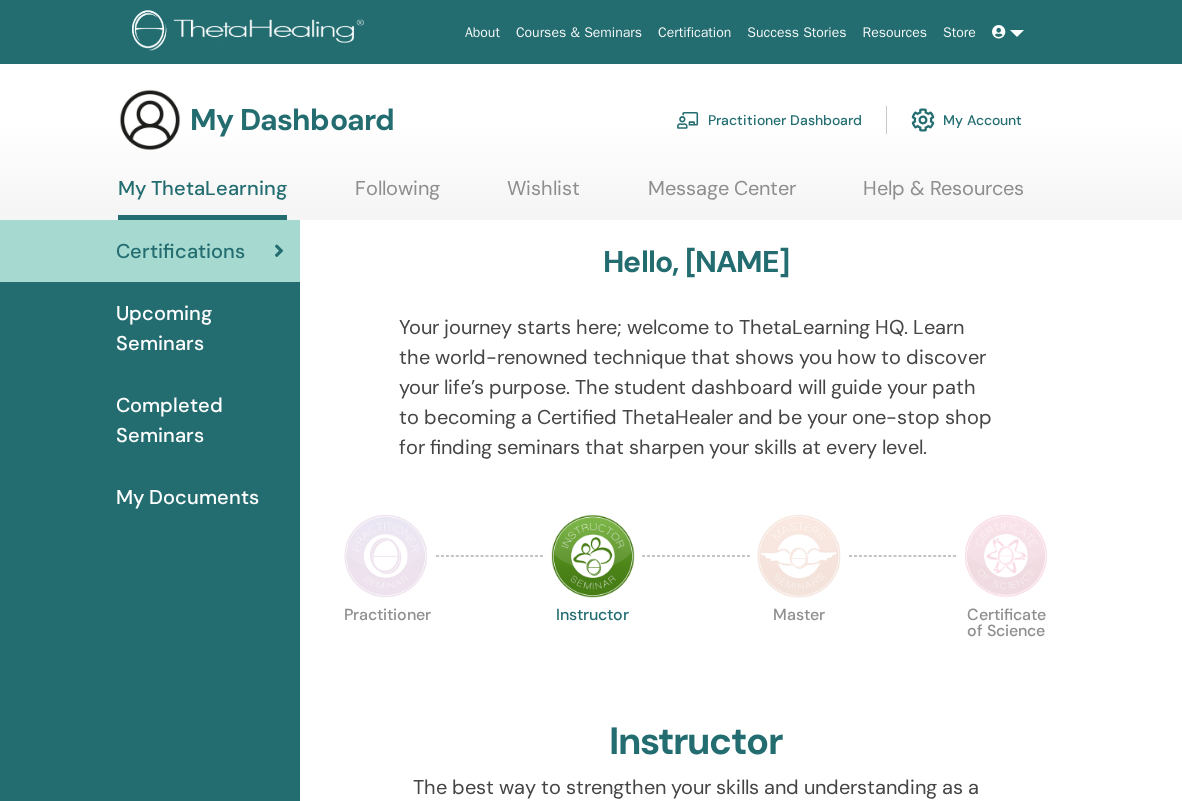 scroll, scrollTop: 0, scrollLeft: 0, axis: both 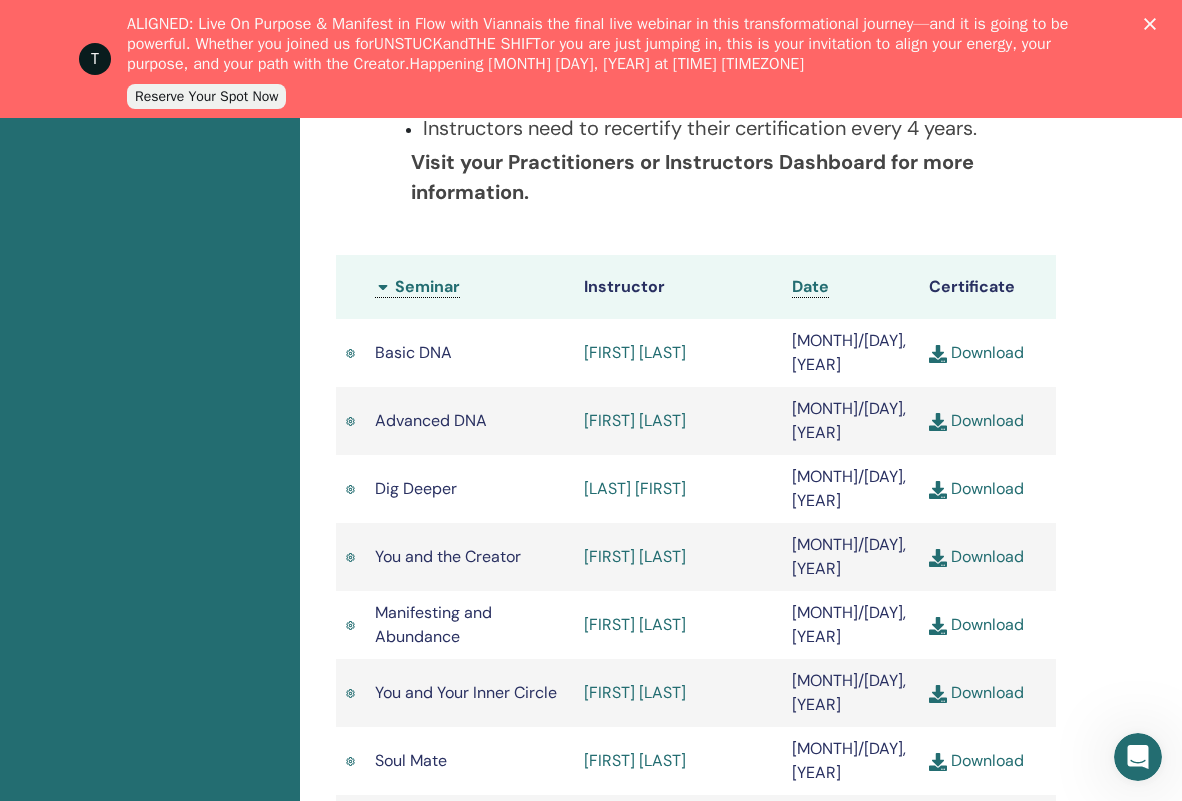 click 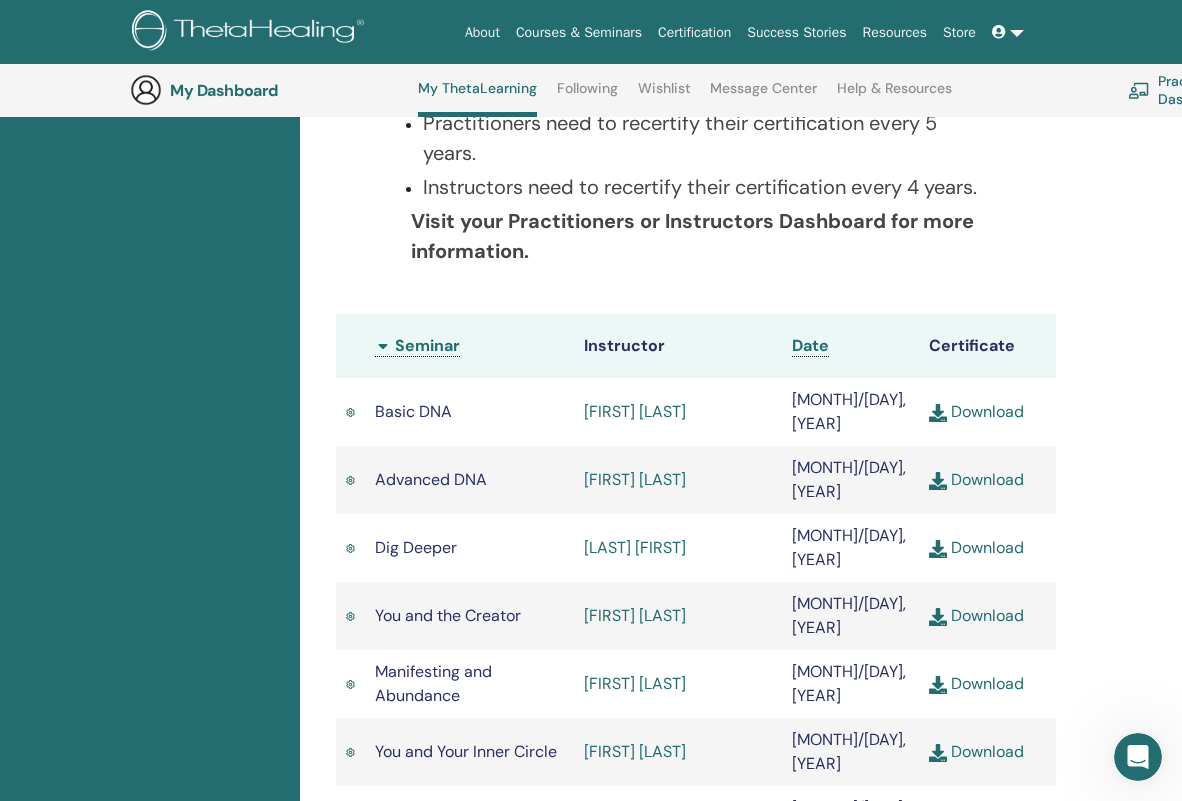 scroll, scrollTop: 0, scrollLeft: 0, axis: both 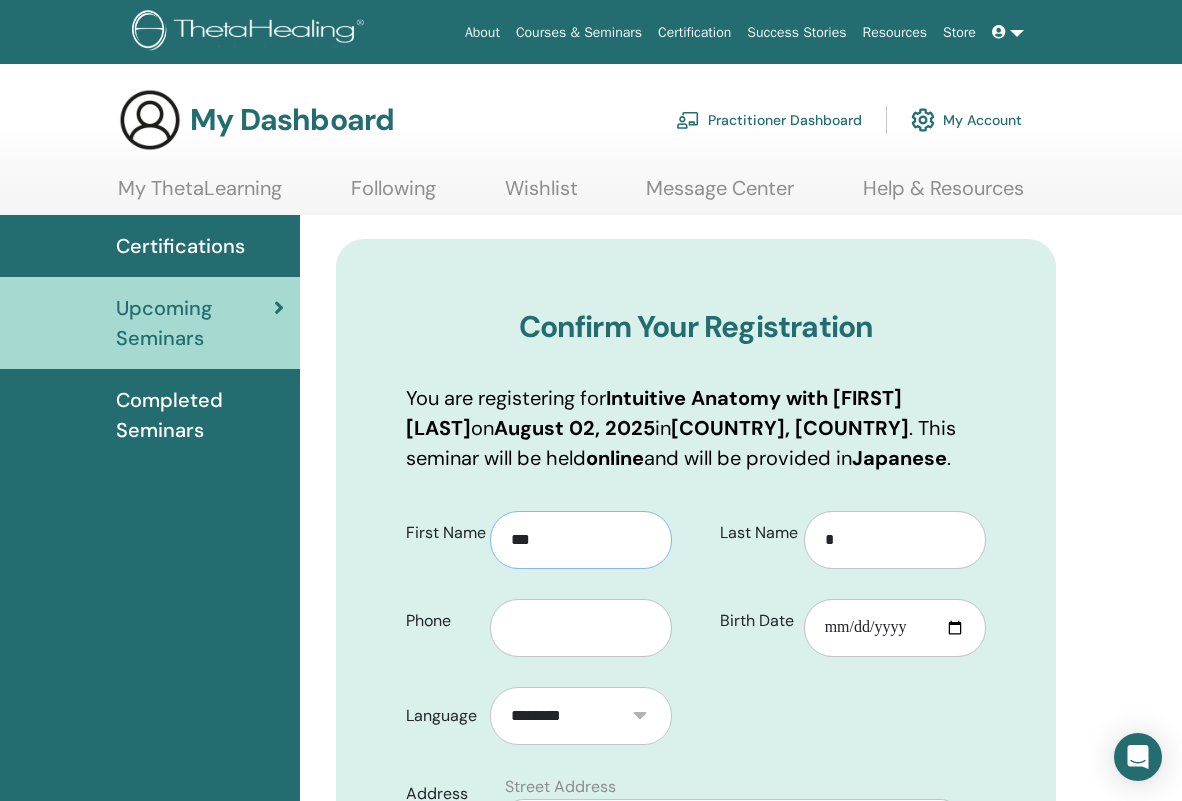 drag, startPoint x: 543, startPoint y: 539, endPoint x: 454, endPoint y: 538, distance: 89.005615 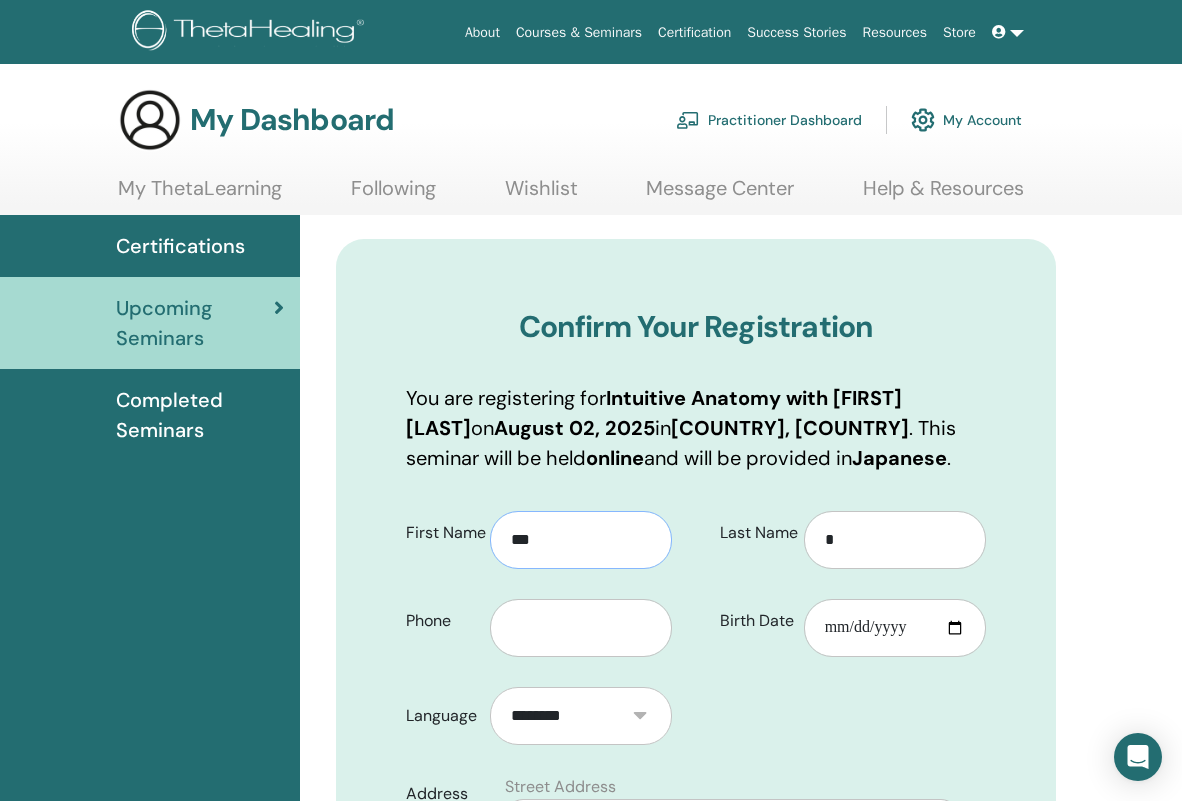 click on "First Name
***" at bounding box center [539, 533] 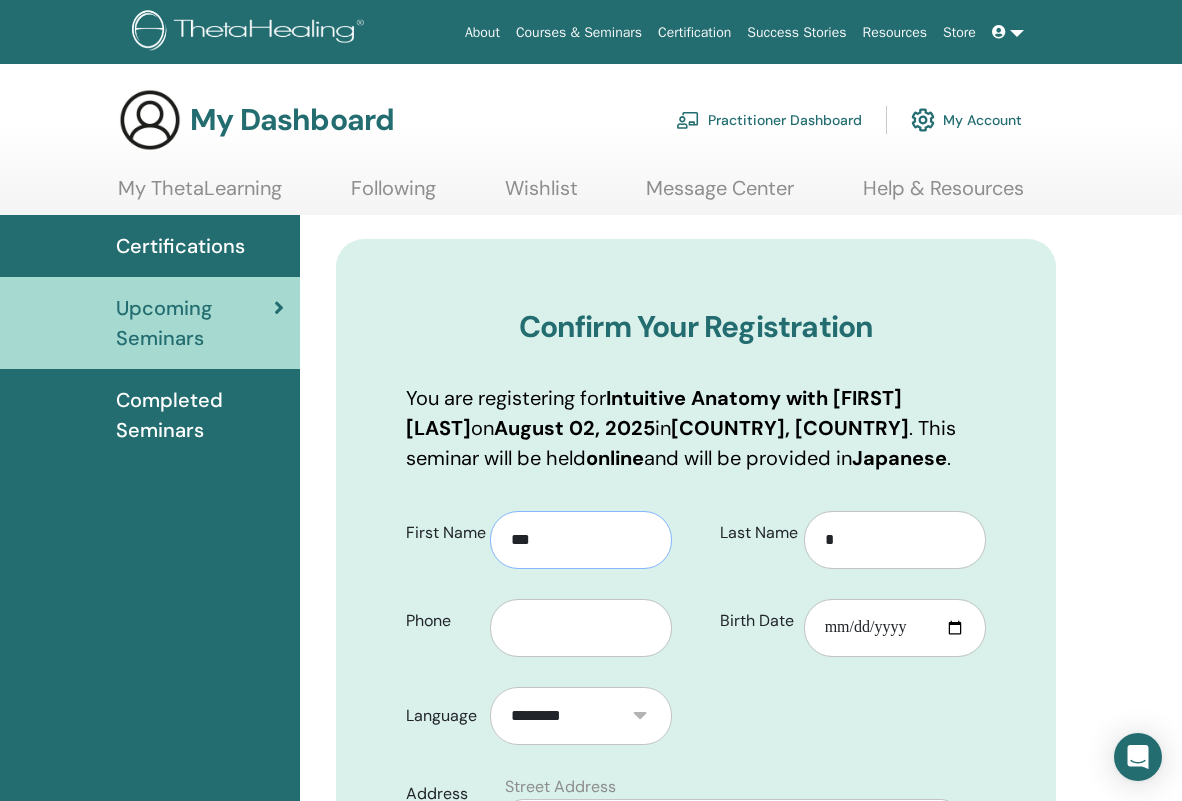 type on "***" 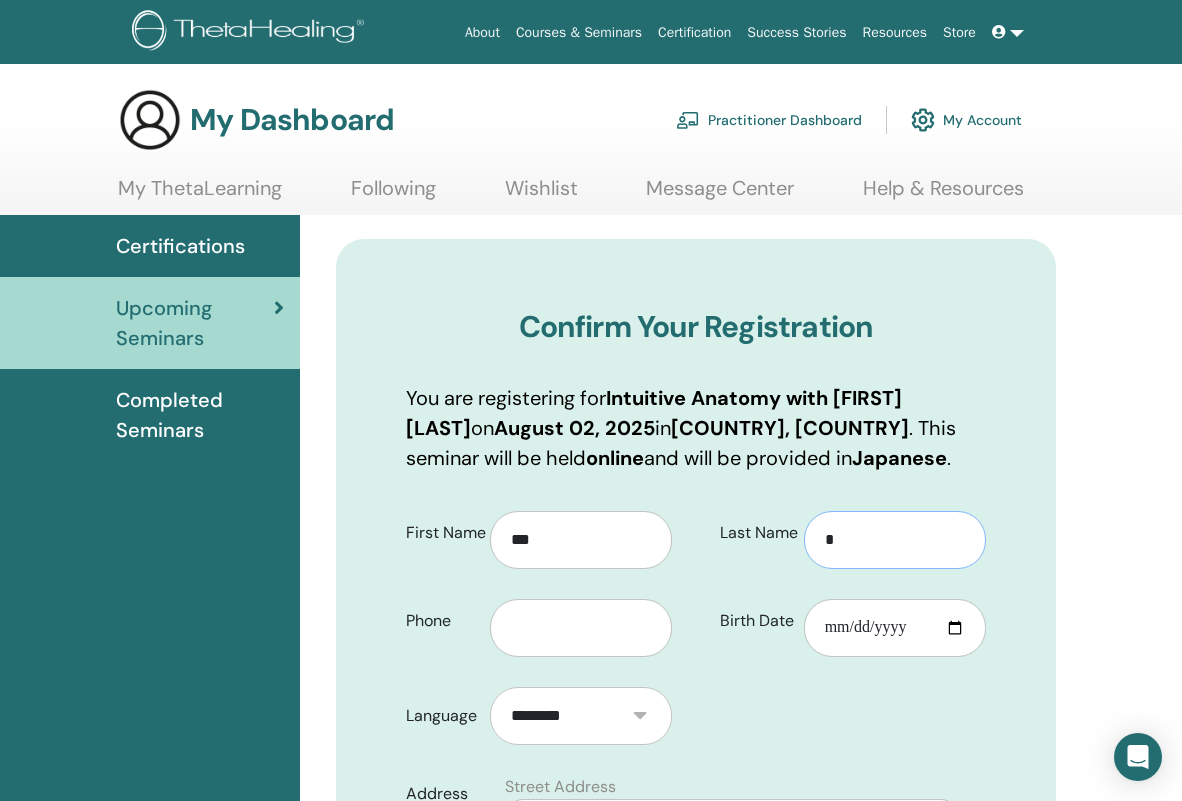 drag, startPoint x: 873, startPoint y: 558, endPoint x: 791, endPoint y: 555, distance: 82.05486 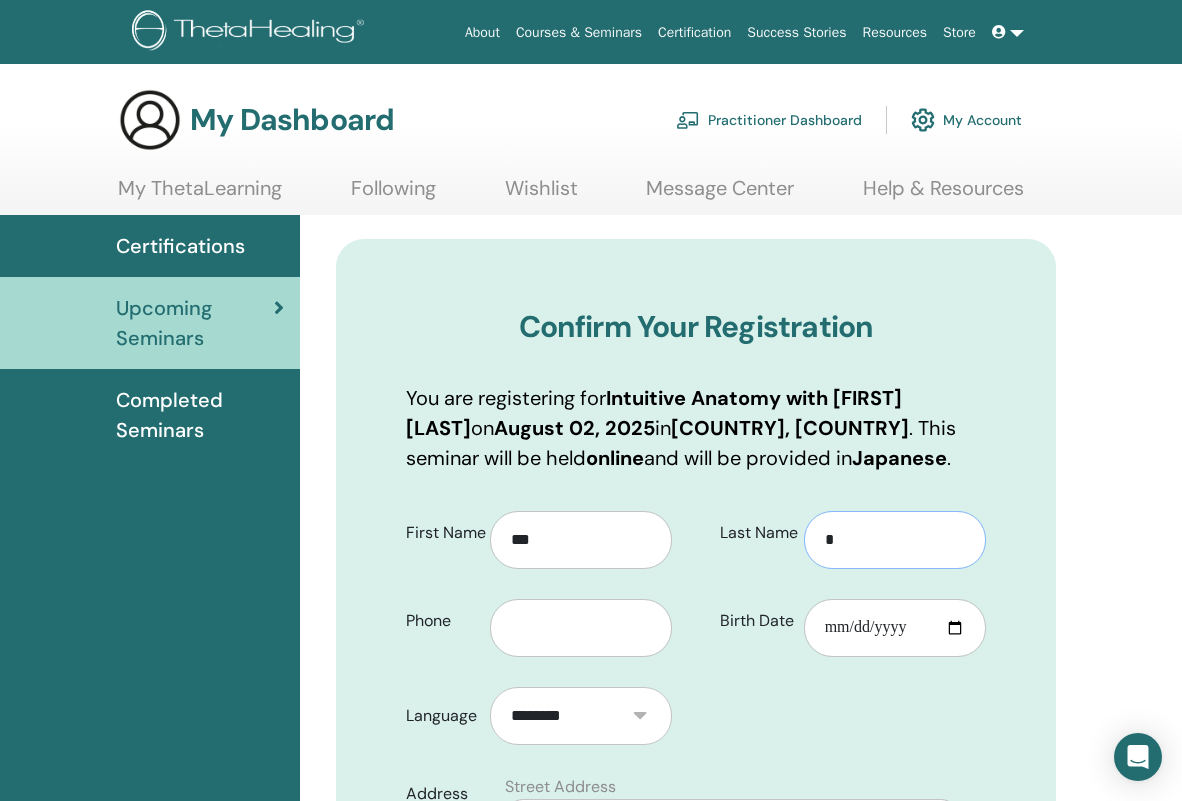 click on "Last Name
*" at bounding box center [853, 533] 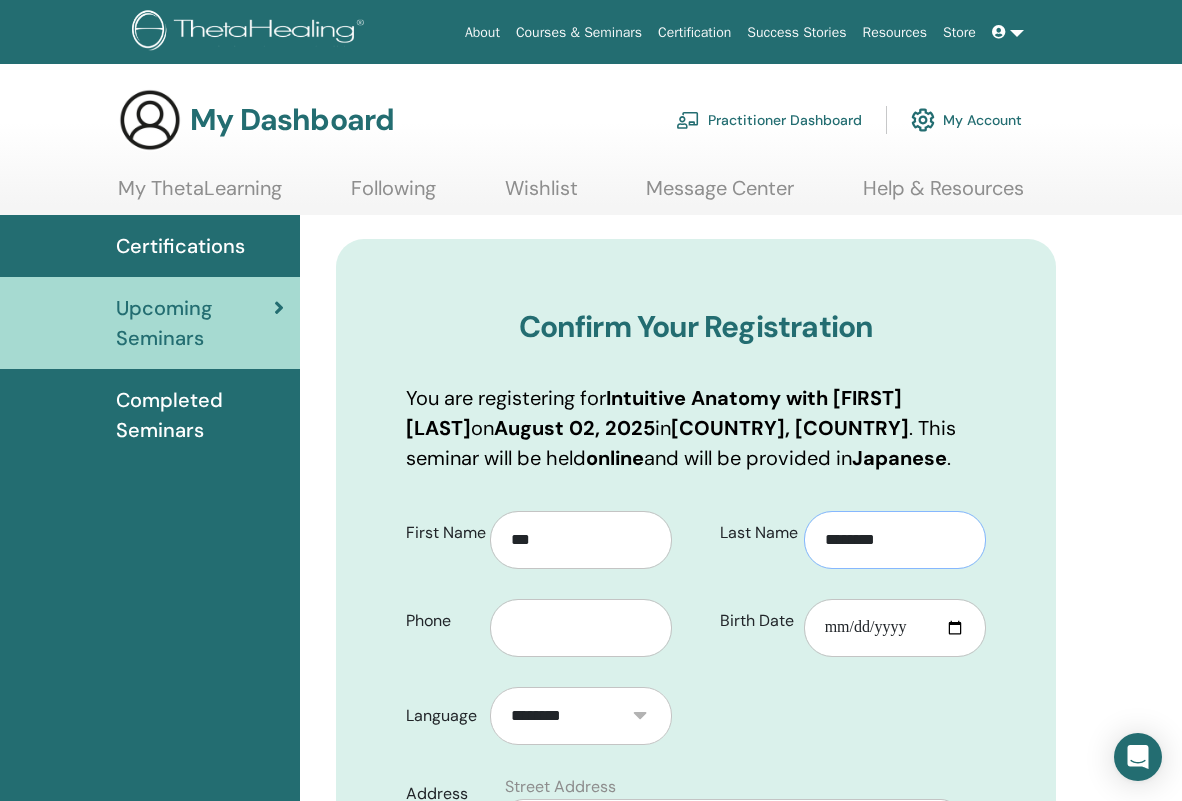 type on "********" 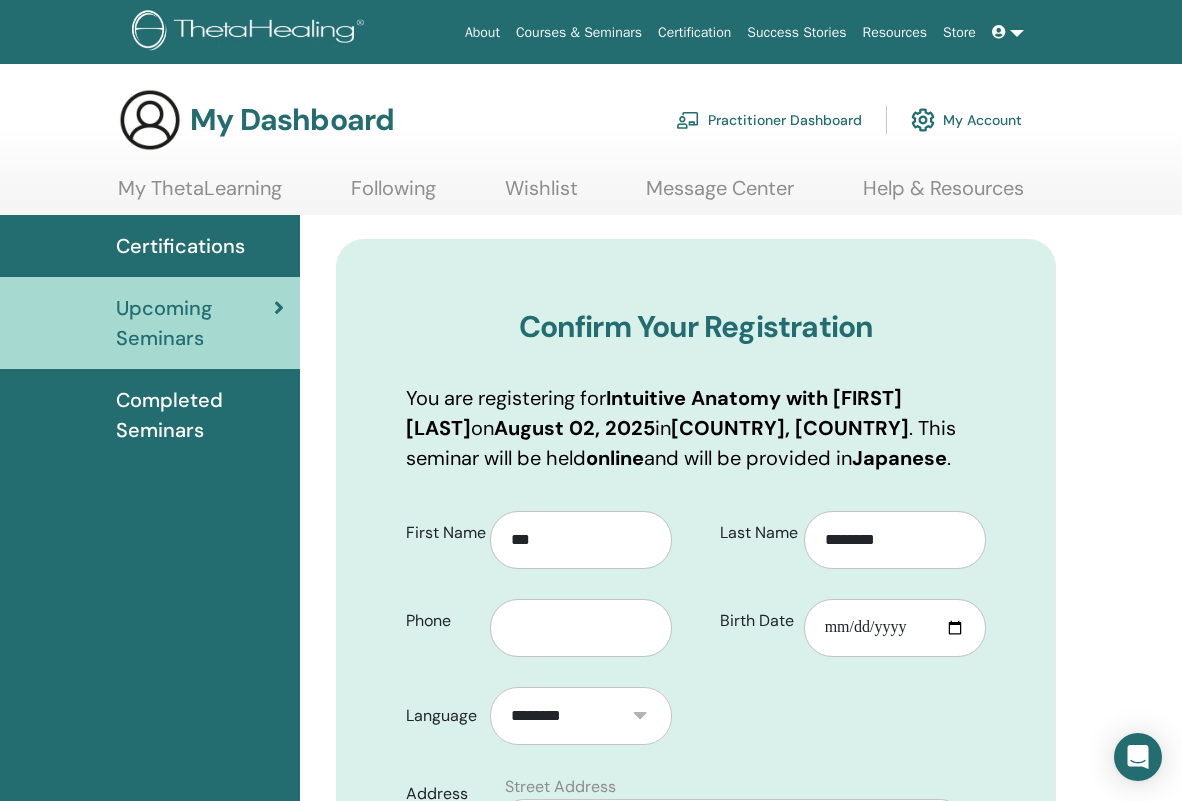click at bounding box center [588, 621] 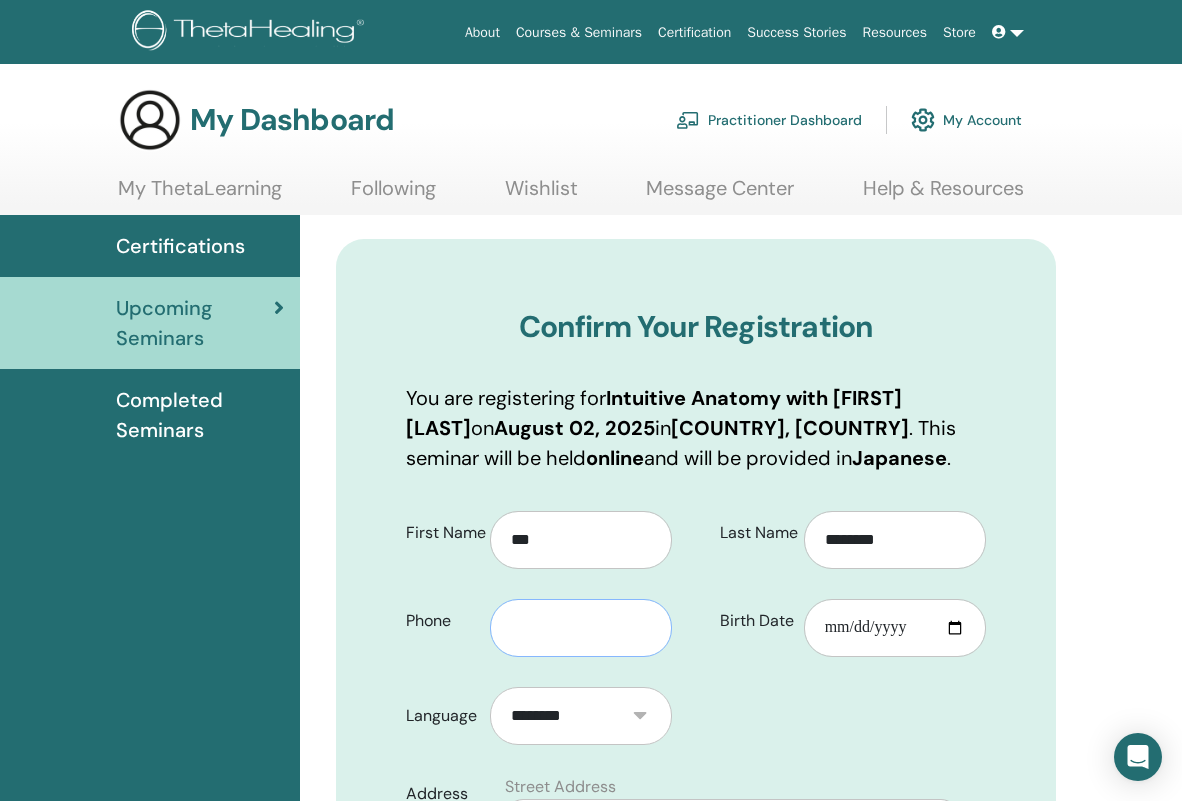 click at bounding box center [581, 628] 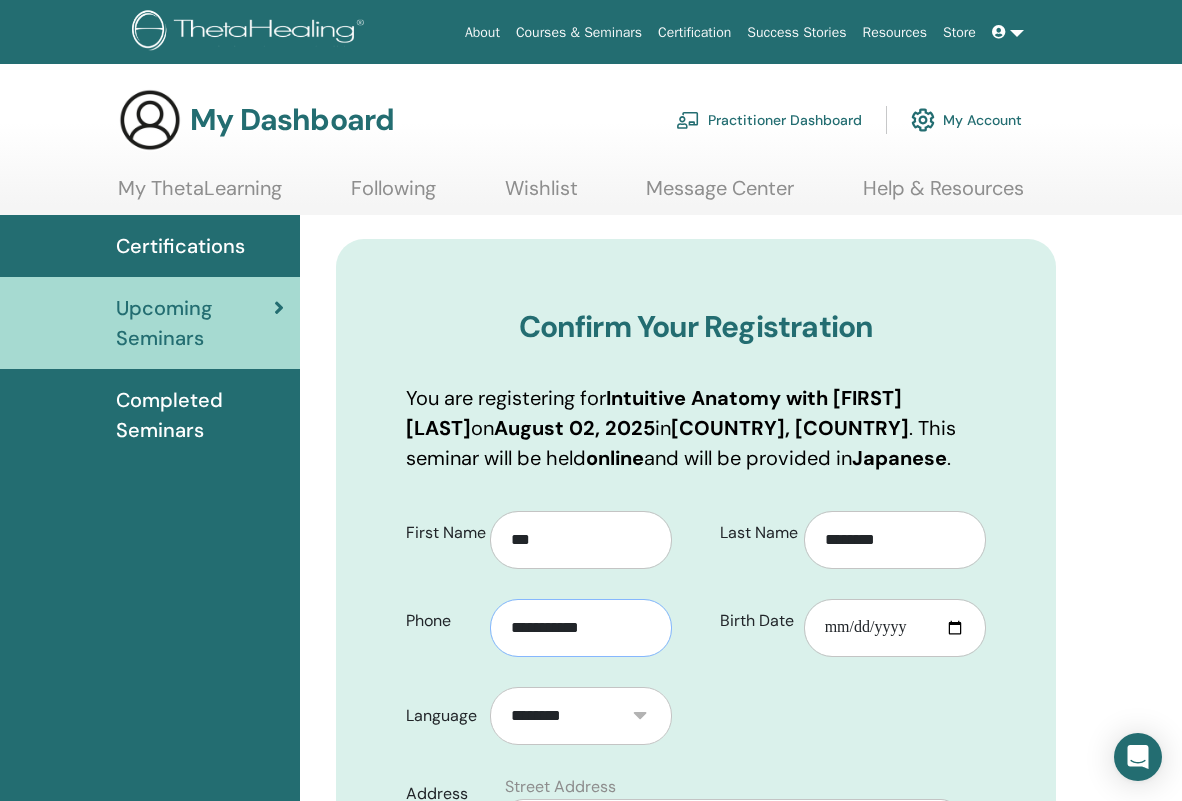 type on "**********" 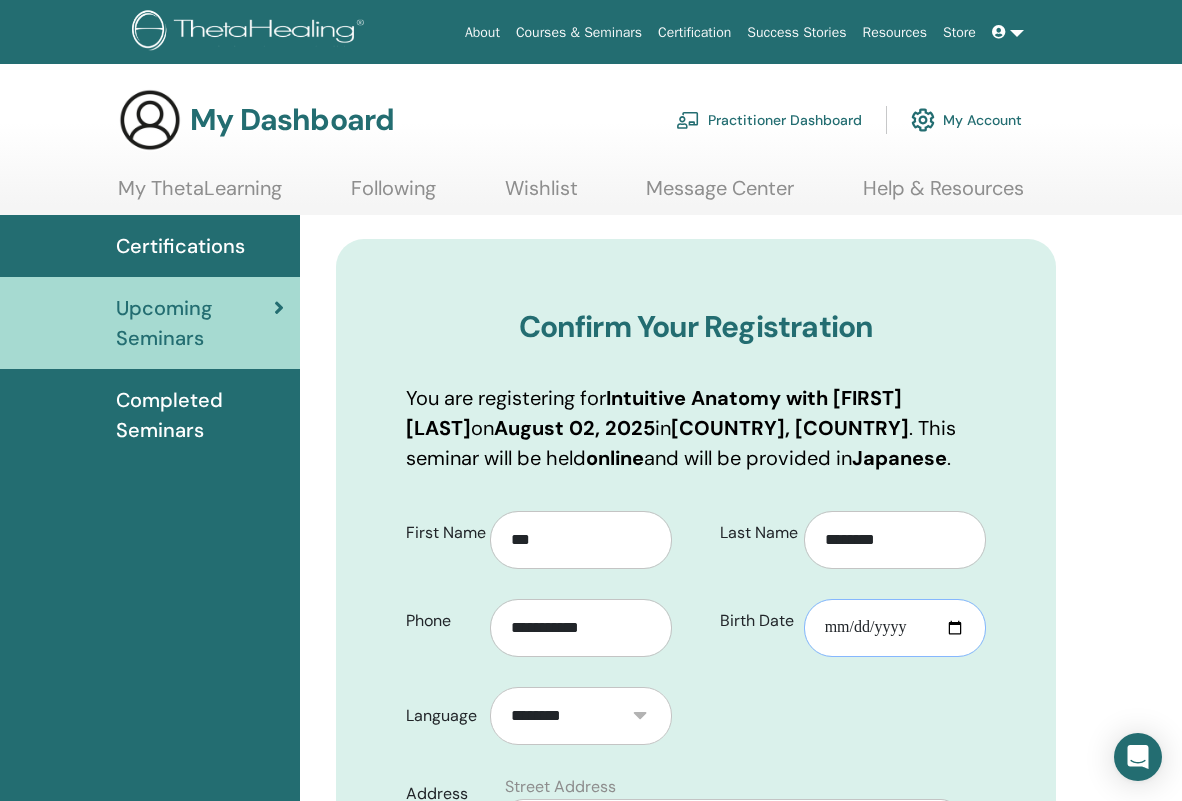 click on "Birth Date" at bounding box center (895, 628) 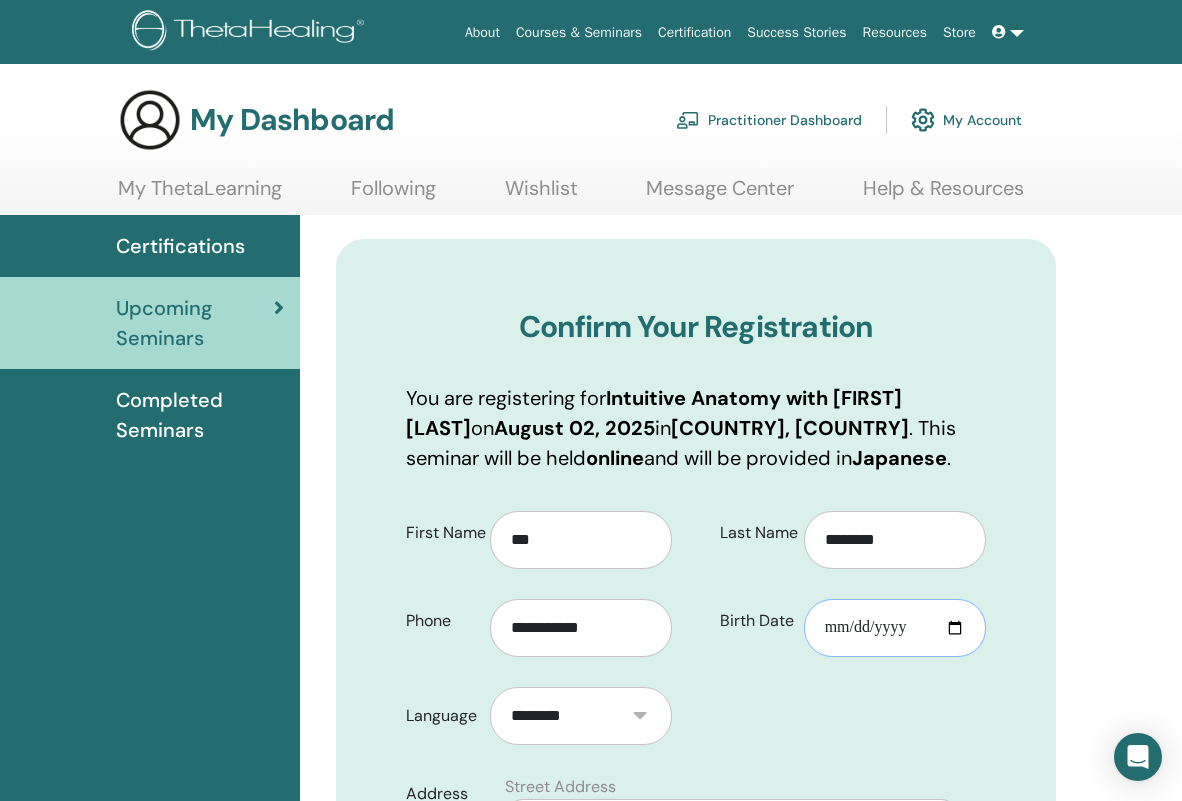 type on "**********" 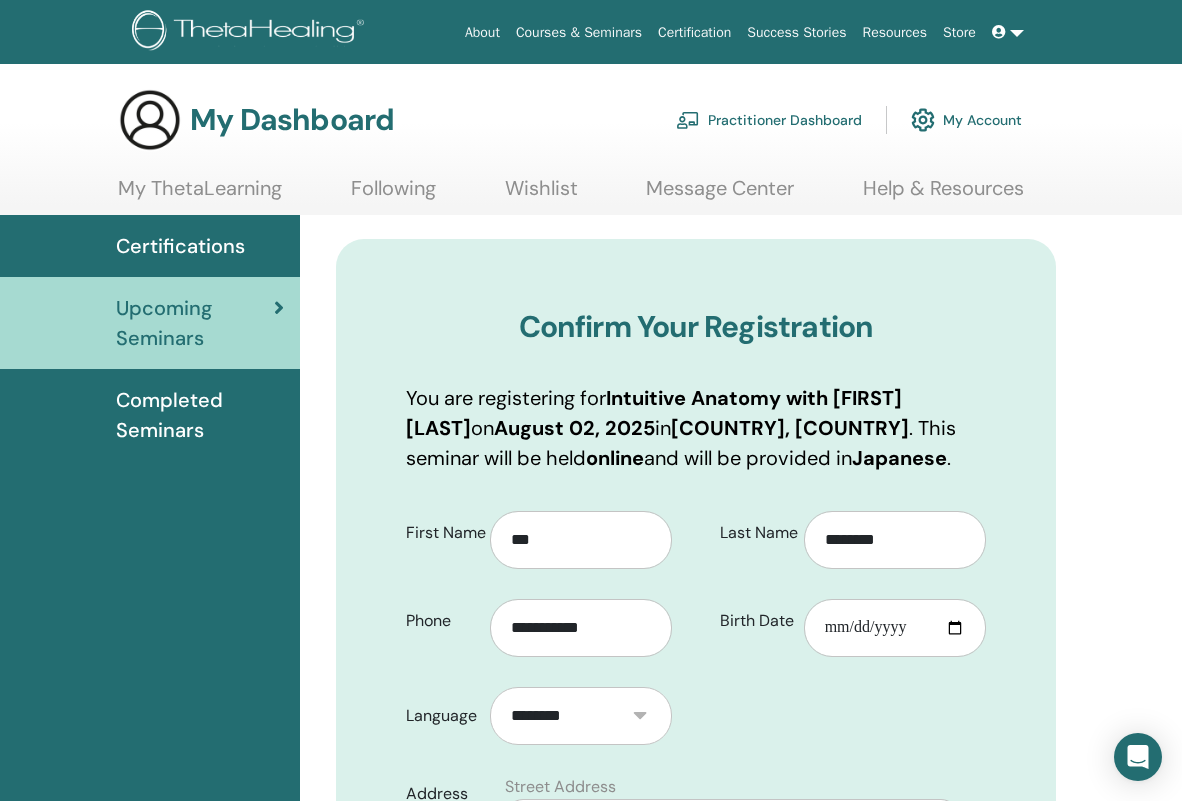 click on "**********" at bounding box center [848, 585] 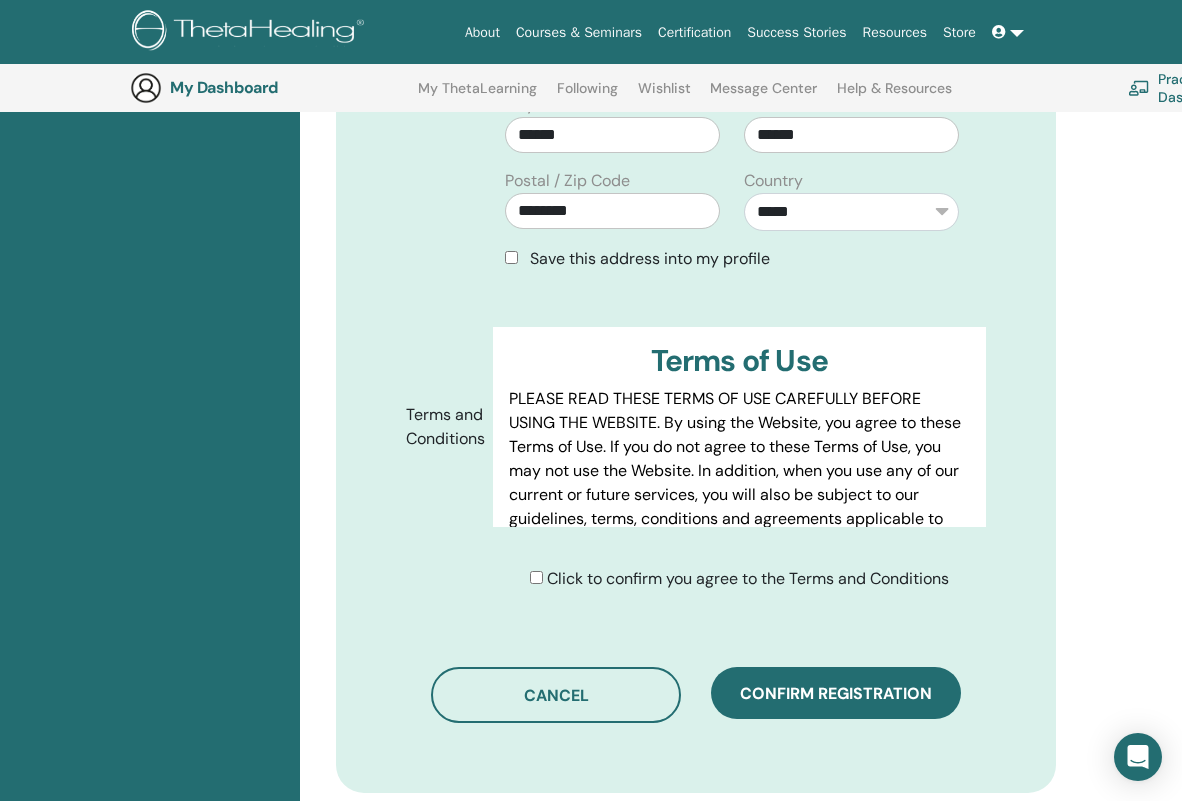 scroll, scrollTop: 541, scrollLeft: 0, axis: vertical 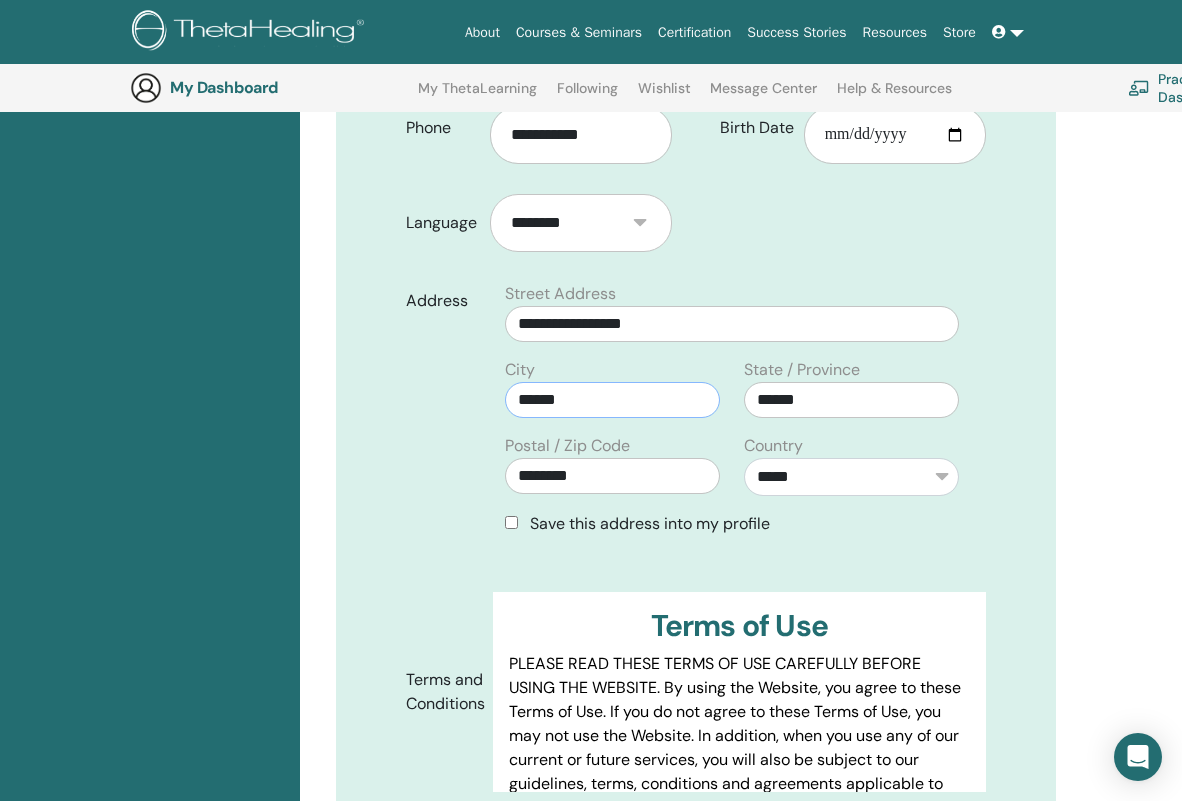 click on "******" at bounding box center (612, 400) 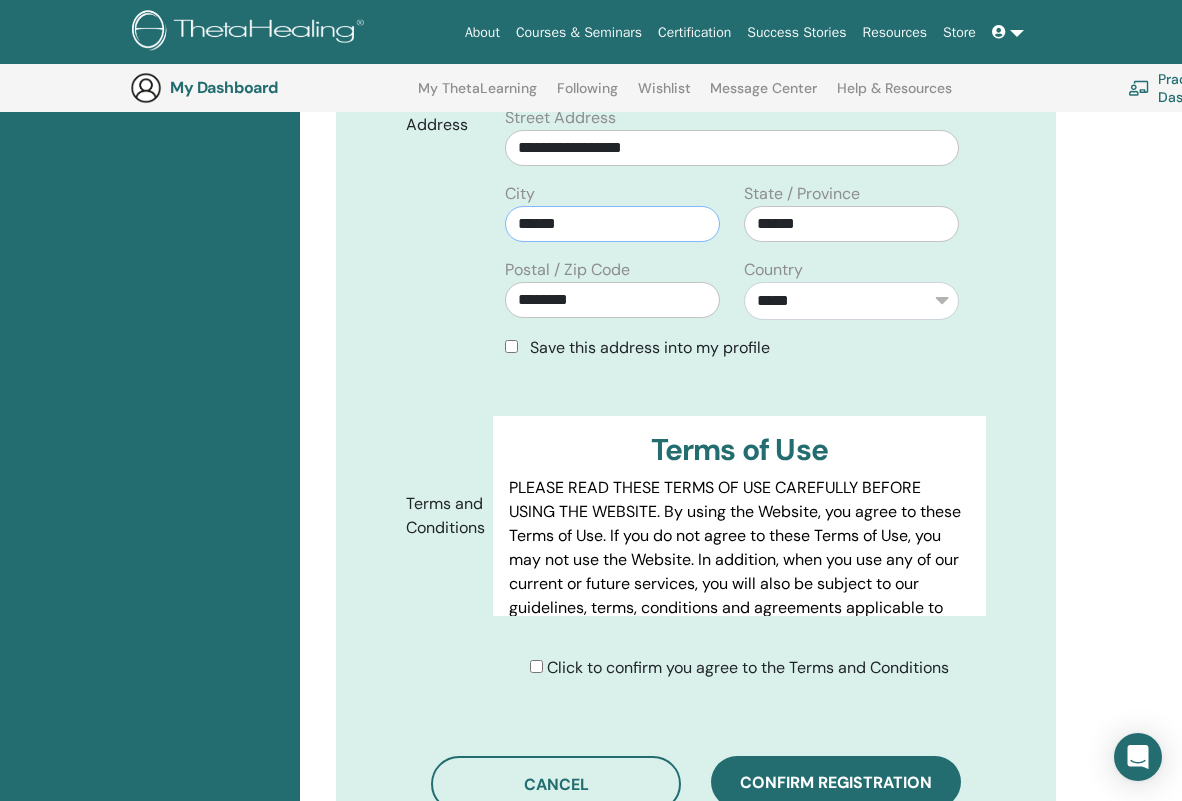 scroll, scrollTop: 773, scrollLeft: 0, axis: vertical 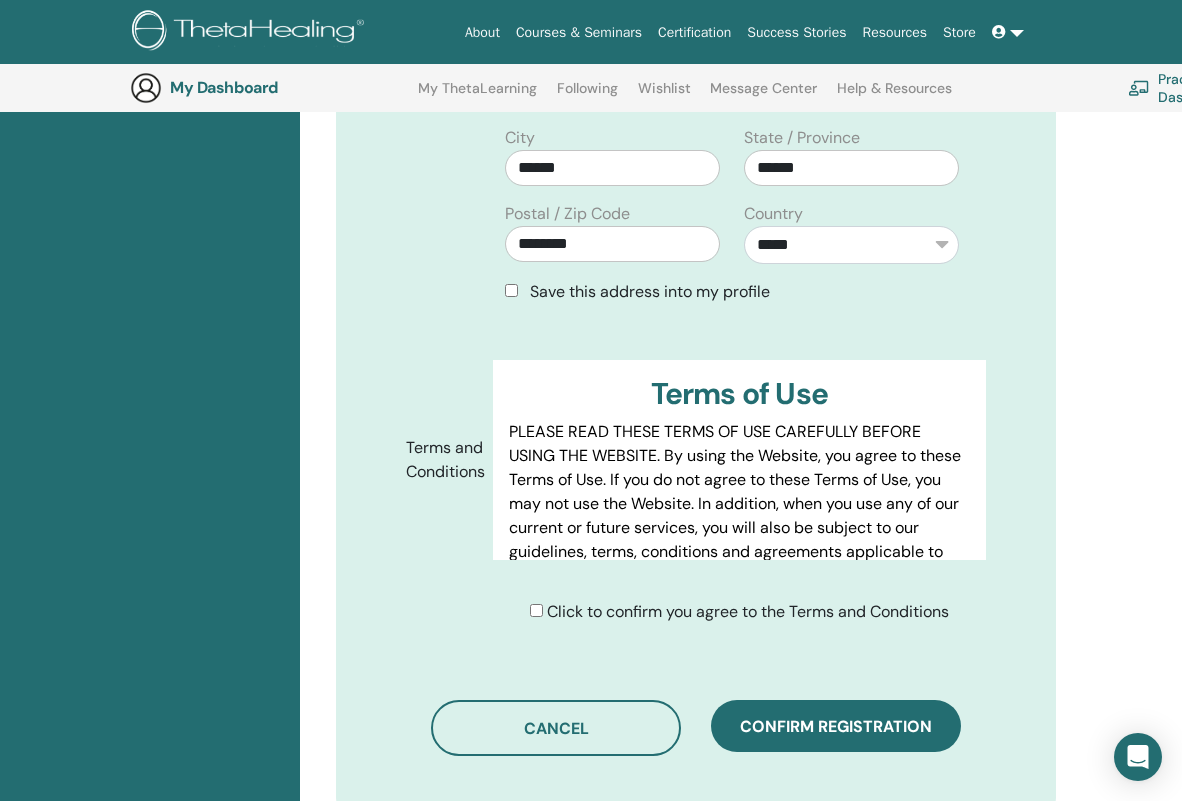 click on "Save this address into my profile" at bounding box center (732, 292) 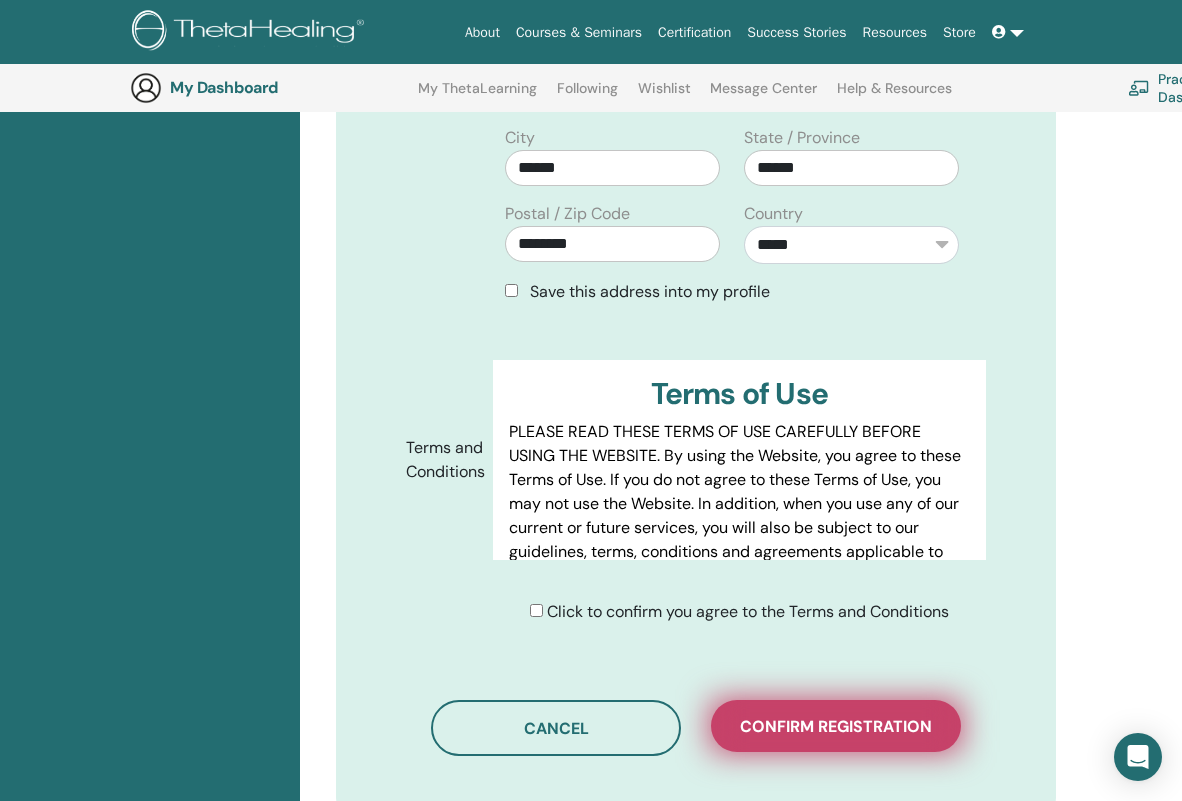 click on "Confirm registration" at bounding box center (836, 726) 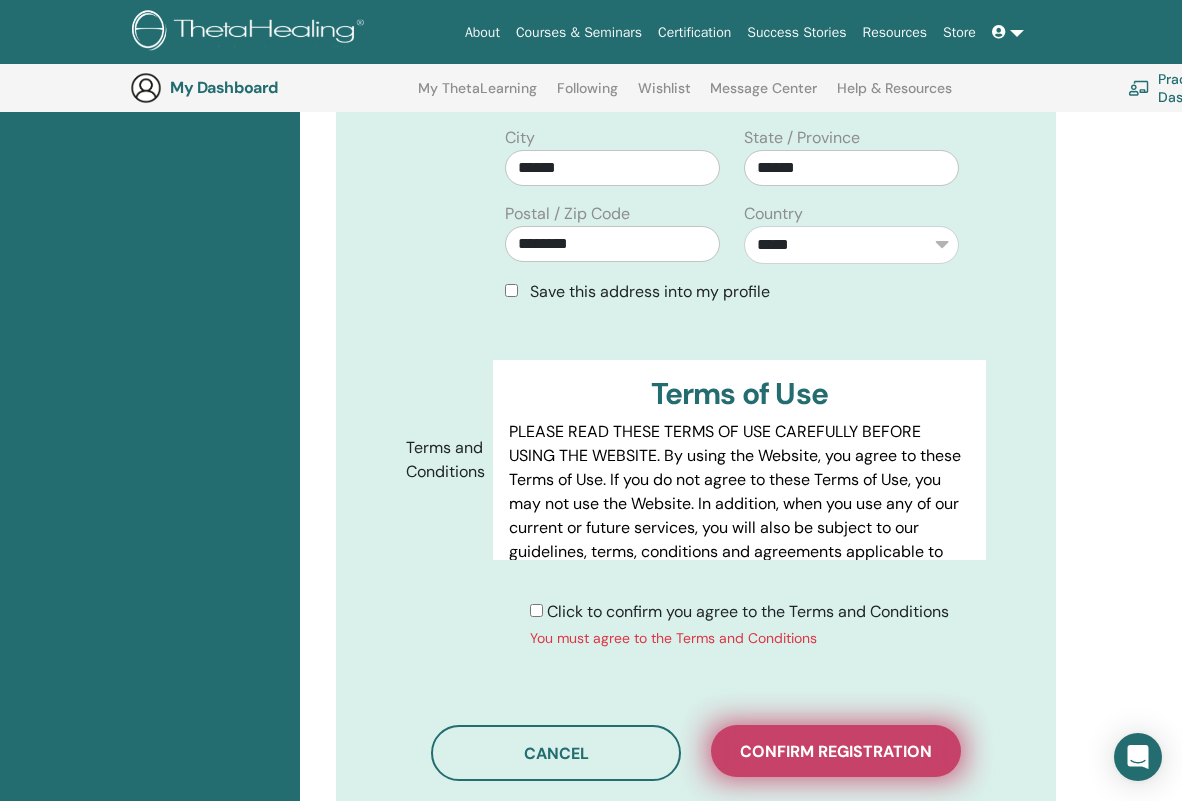 click on "Confirm registration" at bounding box center (836, 751) 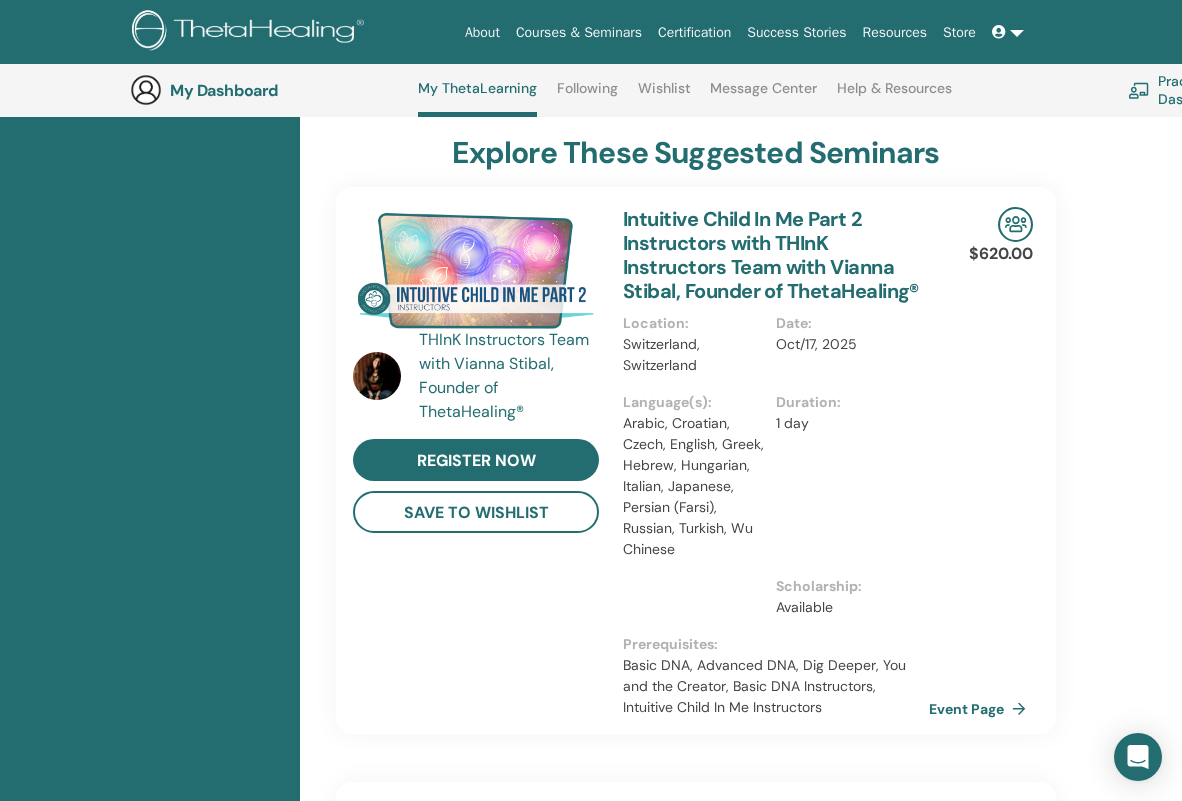 scroll, scrollTop: 0, scrollLeft: 0, axis: both 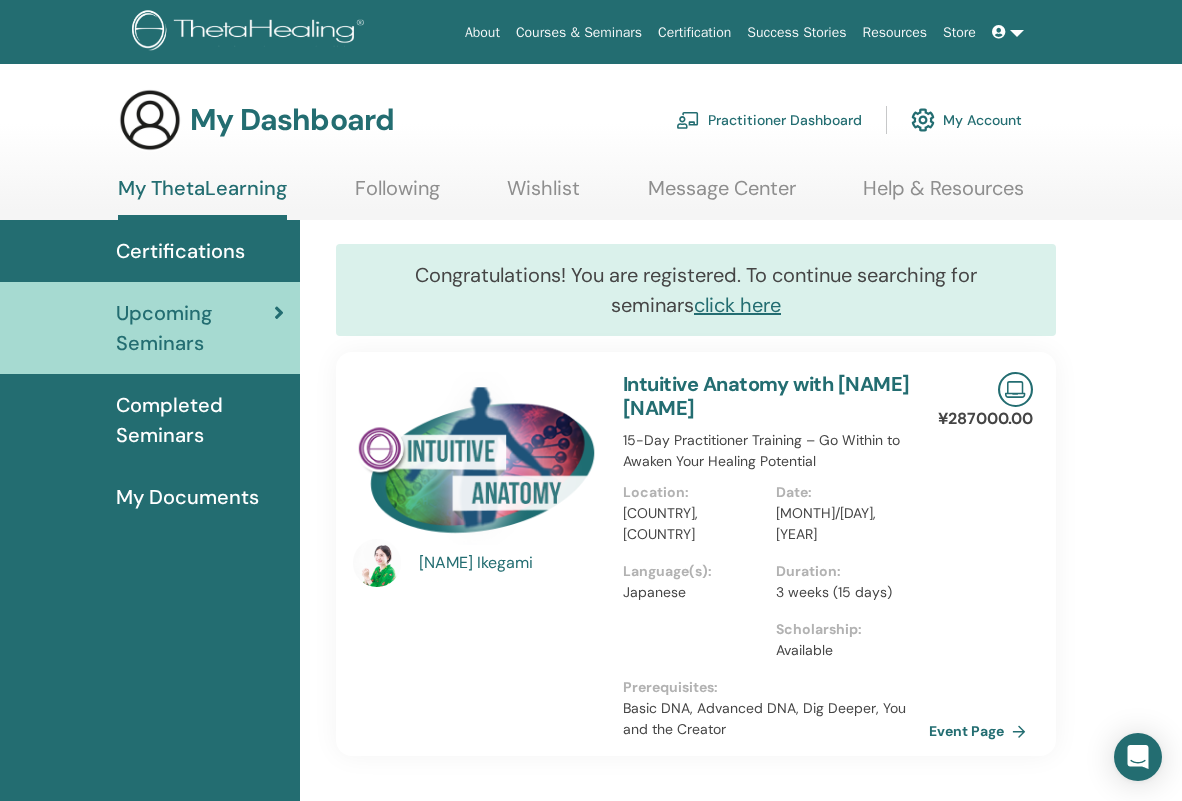 click on "Completed Seminars" at bounding box center (200, 420) 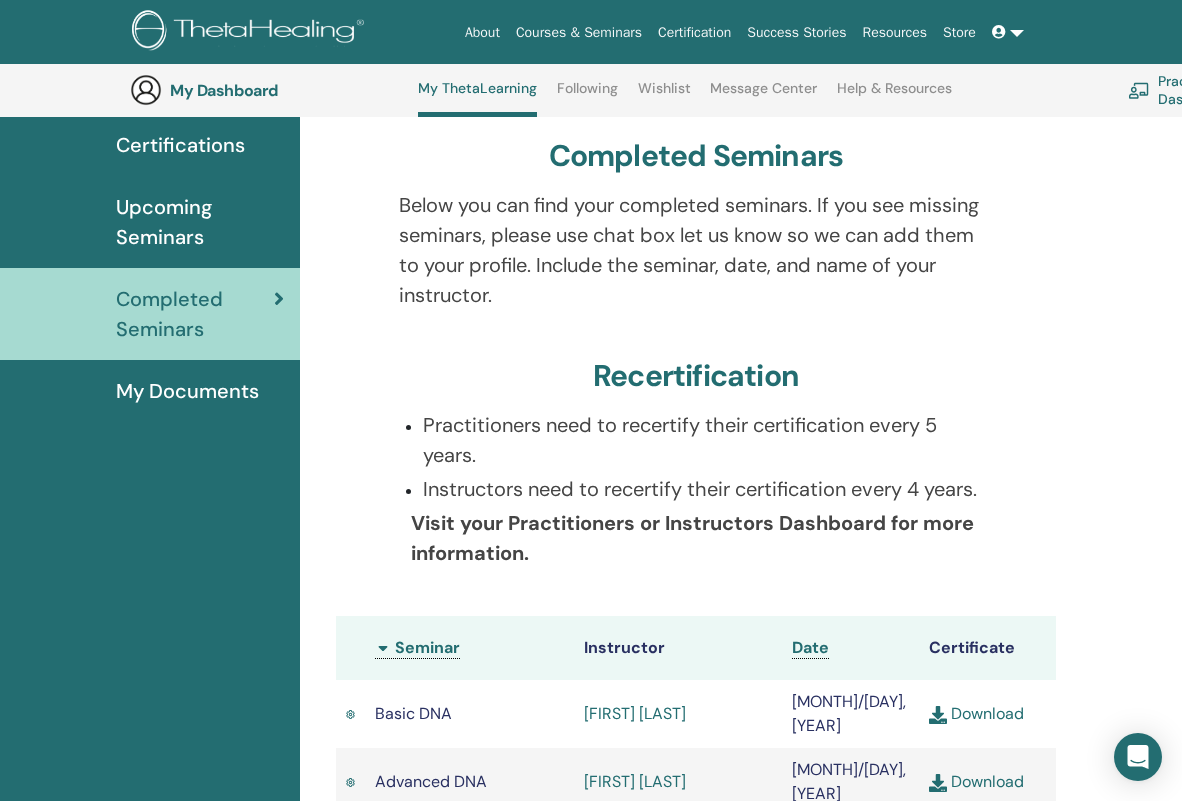 scroll, scrollTop: 0, scrollLeft: 0, axis: both 